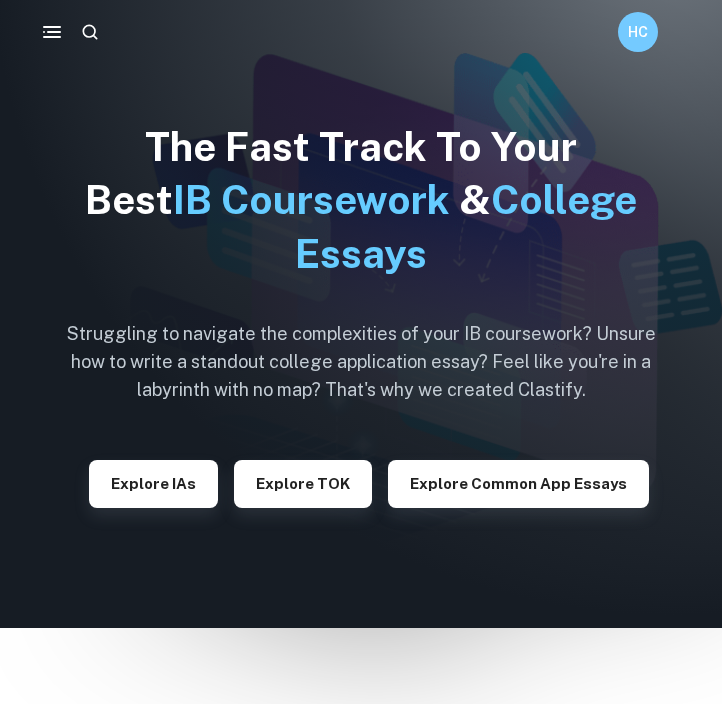 scroll, scrollTop: 0, scrollLeft: 0, axis: both 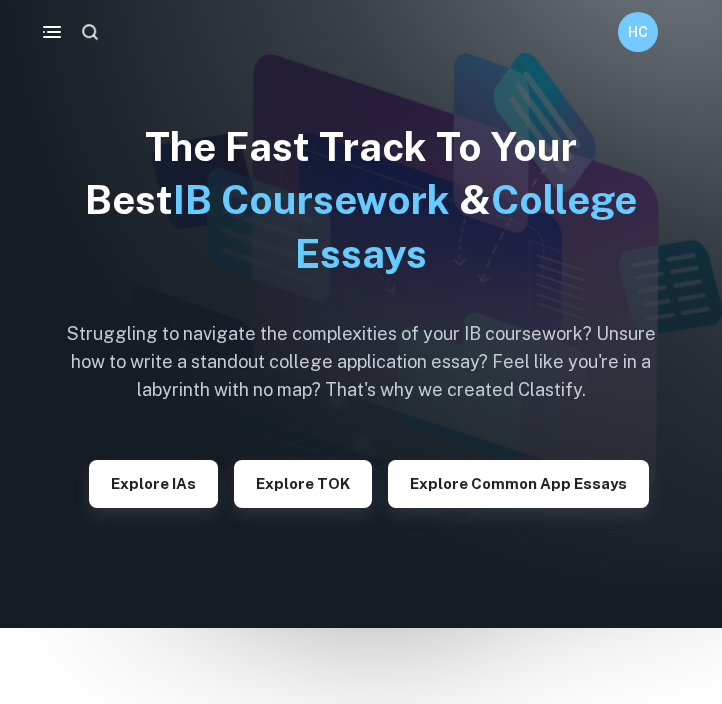 click 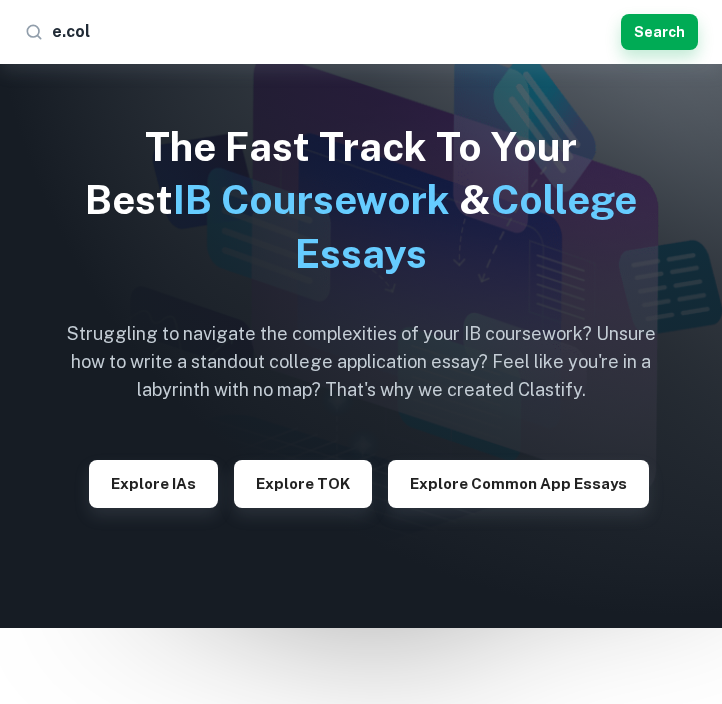 type on "e.coli" 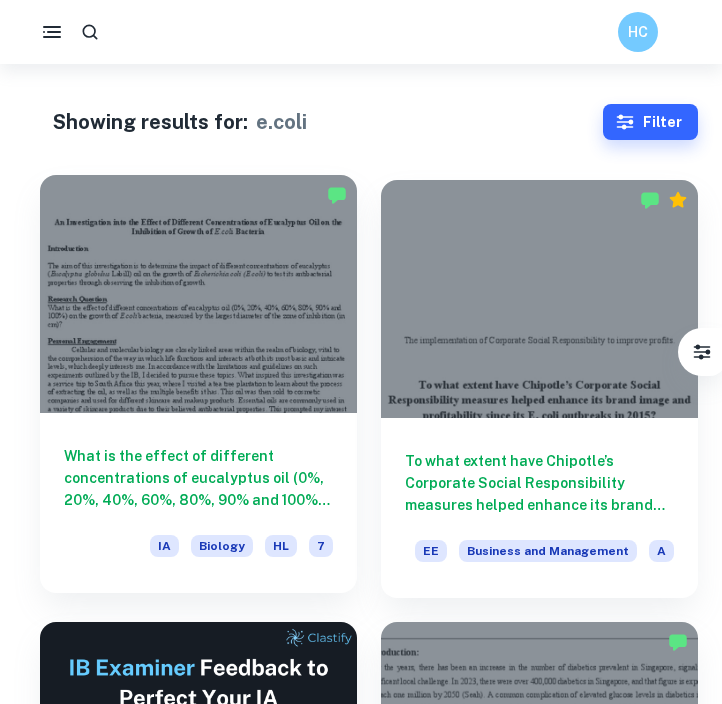 click at bounding box center [198, 294] 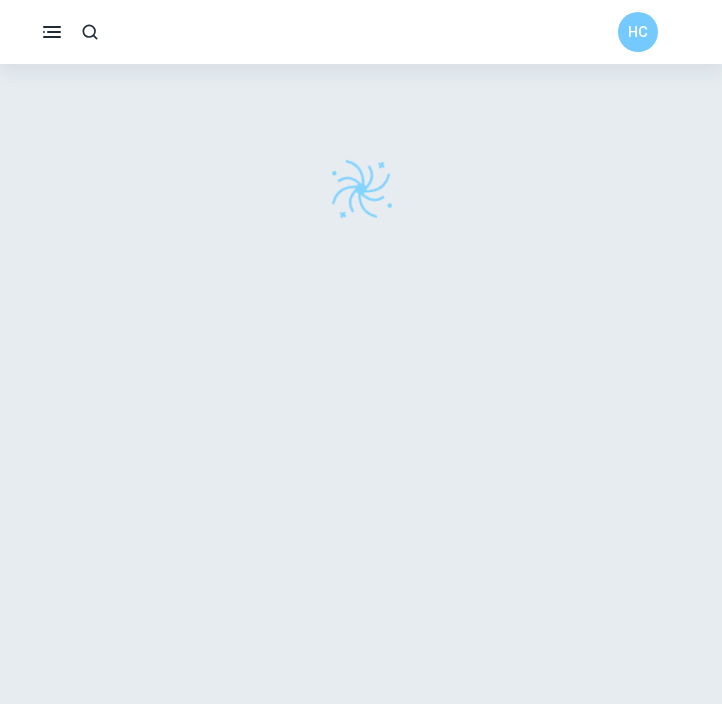 scroll, scrollTop: 4, scrollLeft: 0, axis: vertical 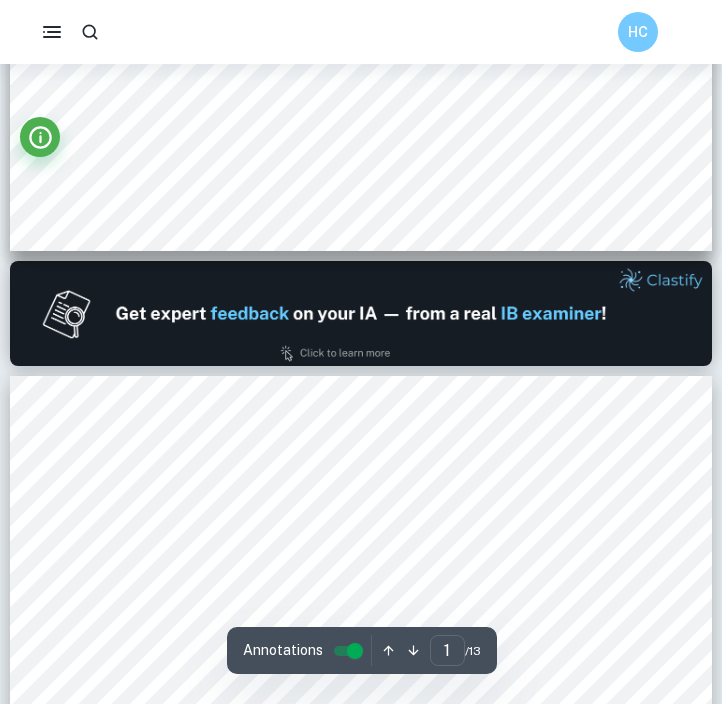 type on "2" 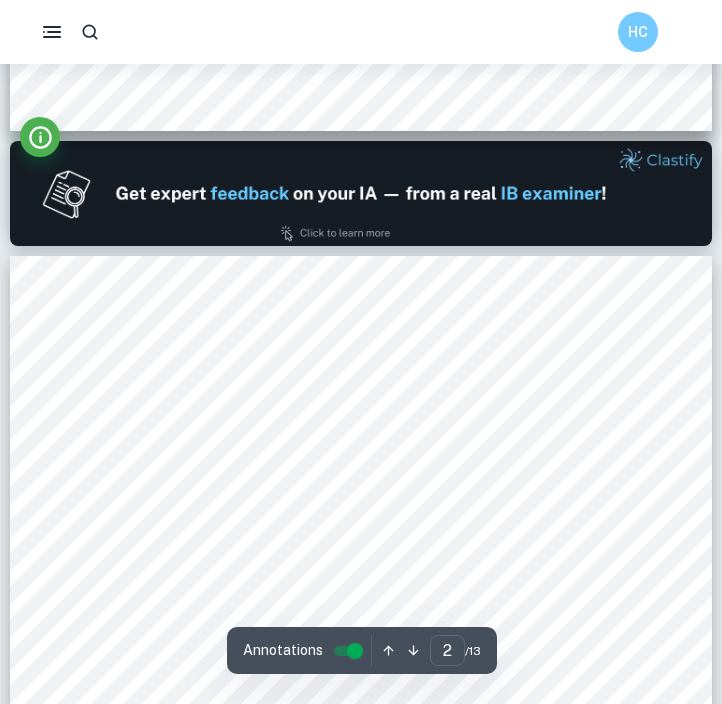 scroll, scrollTop: 947, scrollLeft: 0, axis: vertical 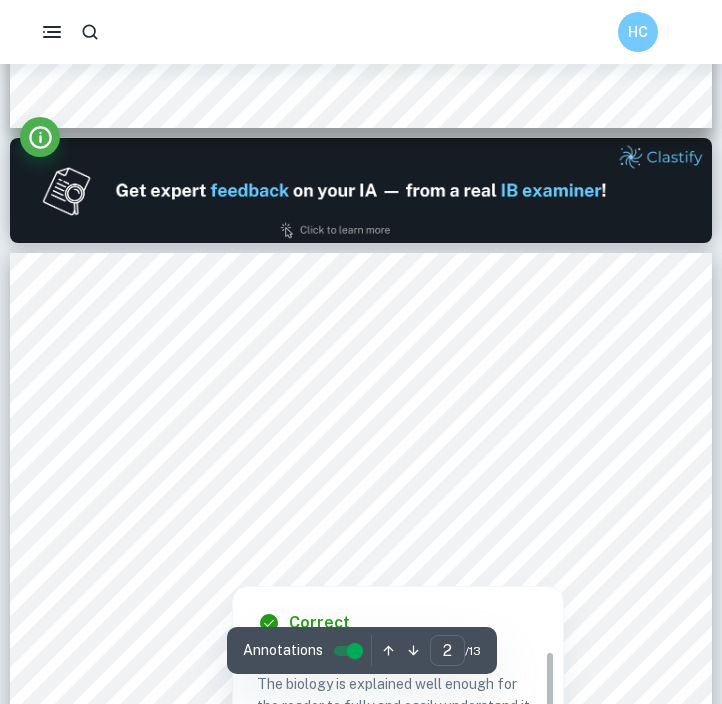 click at bounding box center (209, 470) 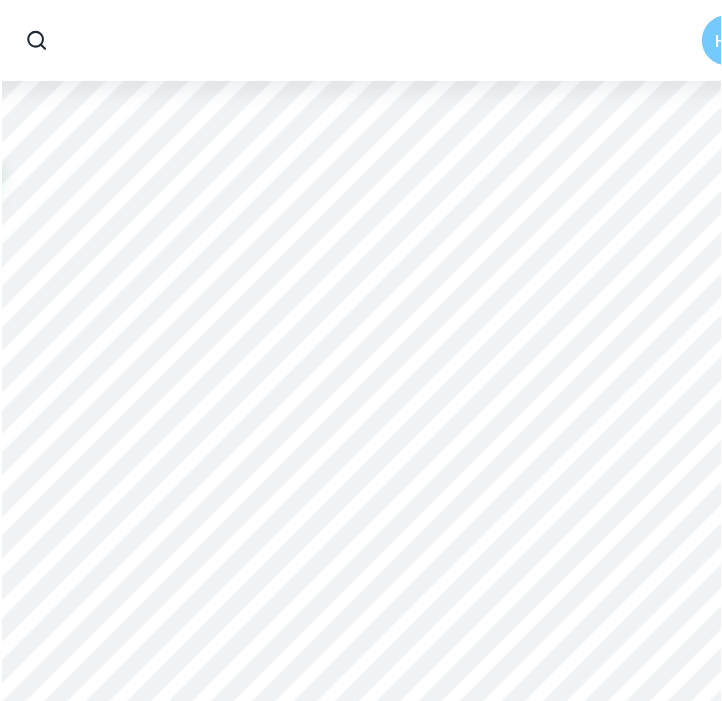 scroll, scrollTop: 0, scrollLeft: 0, axis: both 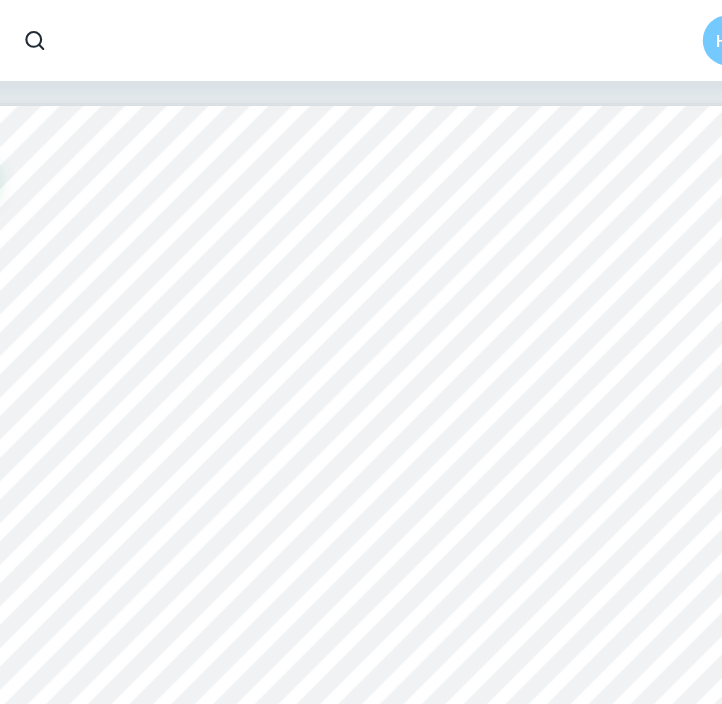 click on "An Investigation into the Effect of Different Concentrations of Eucalyptus Oil on the Inhibition of Growth of E.coli Bacteria Introduction The aim of this investigation is to determine the impact of different concentrations of eucalyptus ( Eucalyptus globulus Labill) oil on the growth of Escherichia coli (E.coli) to test its antibacterial properties through observing the inhibition of growth. Research Question What is the effect of different concentrations of eucalyptus oil (0%, 20%, 40%, 60%, 80%, 90% and 100%) on the growth of E.coli bacteria, measured by the largest diameter of the zone of inhibition (in cm)? Personal Engagement Cellular and molecular biology are closely linked areas within the realm of biology, vital to the comprehension of the way in which life functions and interacts at both its most basic and intricate levels, which deeply interests me. In accordance with the limitations and guidelines on such antibacterial properties as well. Background Research E.coli Bacteria 1 (" at bounding box center [361, 580] 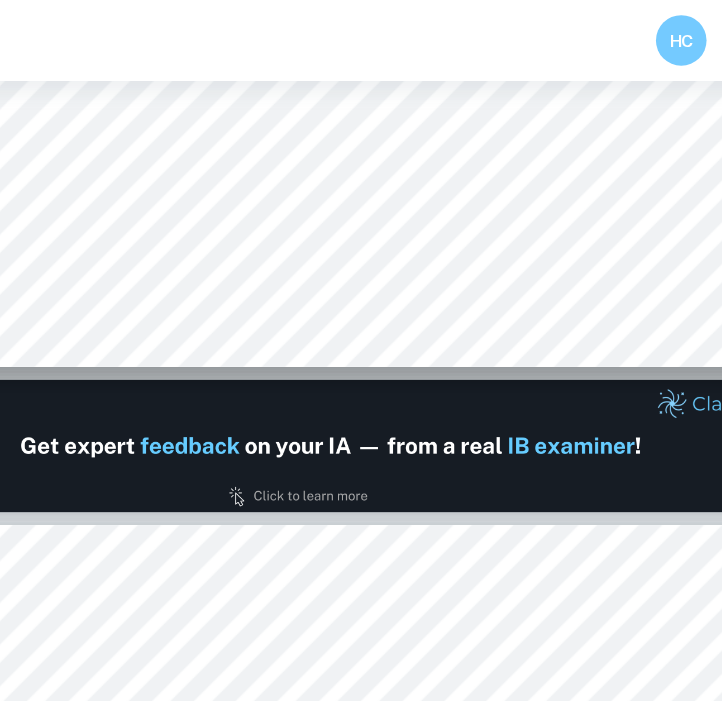 scroll, scrollTop: 0, scrollLeft: 0, axis: both 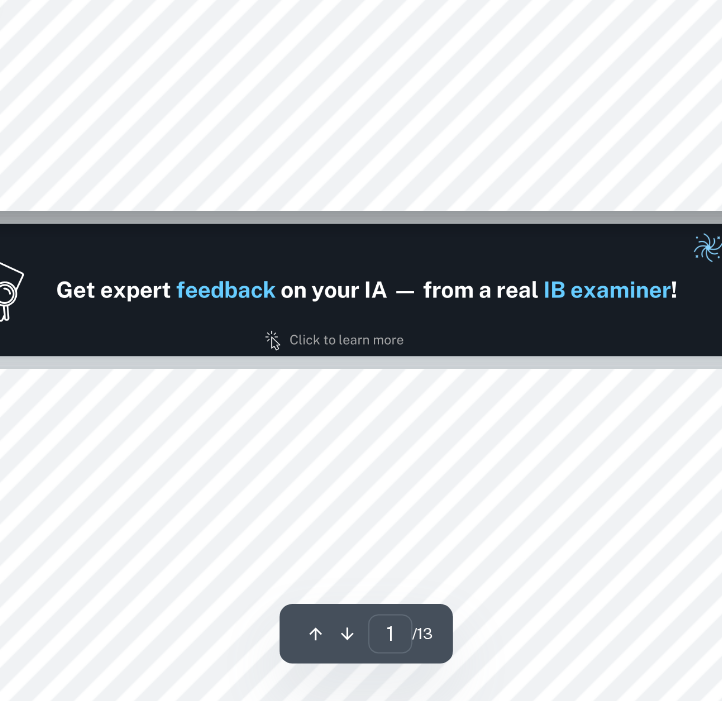 type on "2" 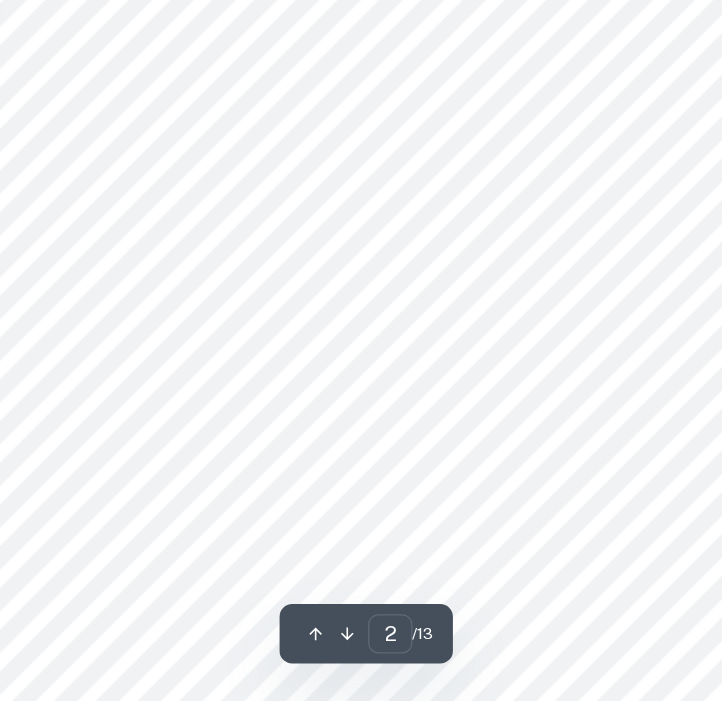 scroll, scrollTop: 1487, scrollLeft: 0, axis: vertical 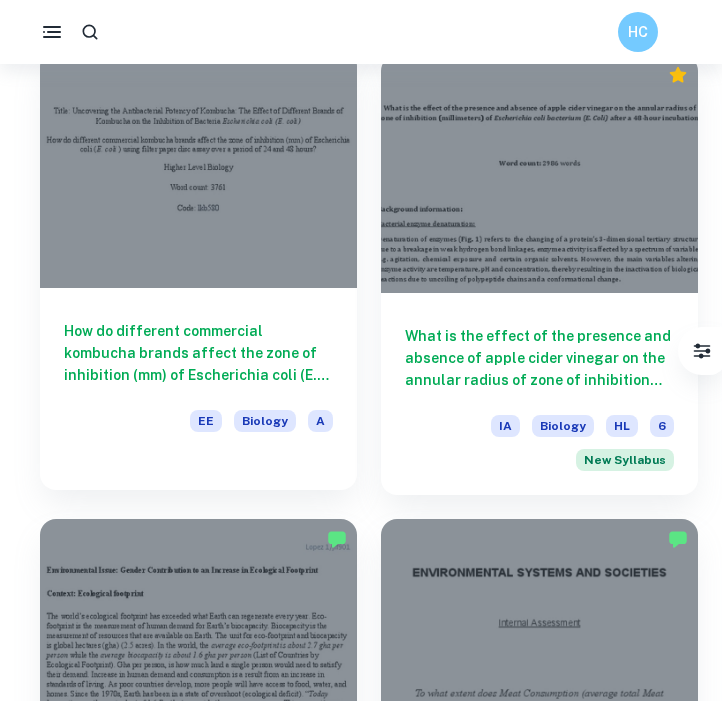 click on "How do different commercial kombucha brands affect the zone of inhibition (mm) of Escherichia coli (E. coli ) using filter paper disc assay over a period of 24 and 48 hours?" at bounding box center (198, 353) 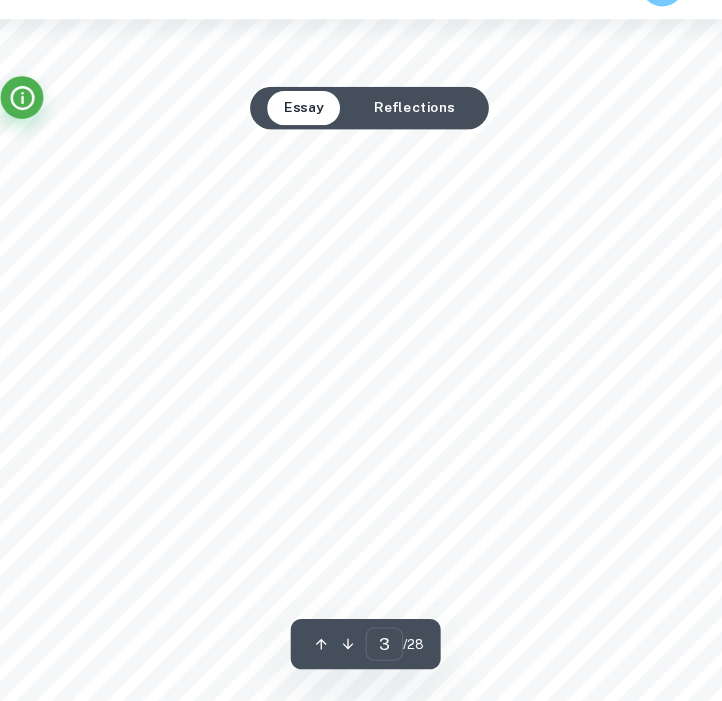 scroll, scrollTop: 2203, scrollLeft: 0, axis: vertical 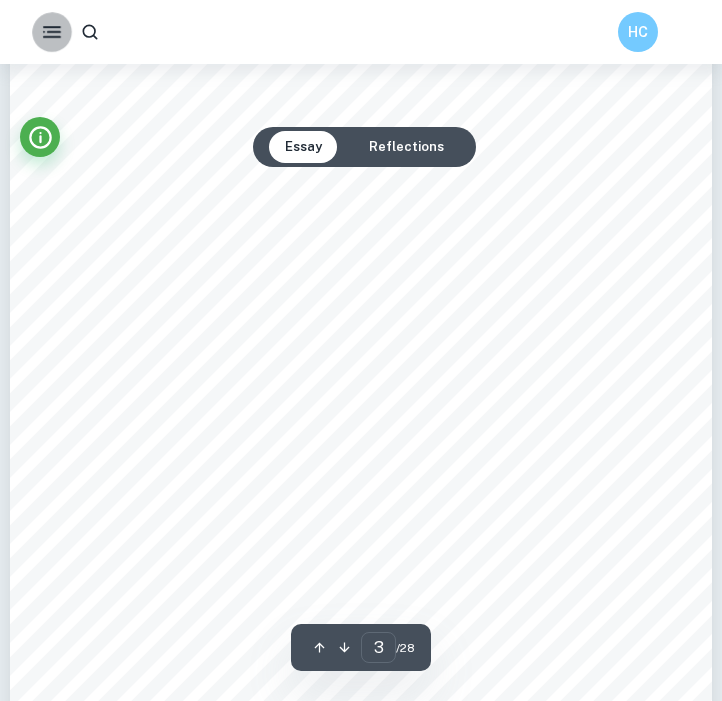 click 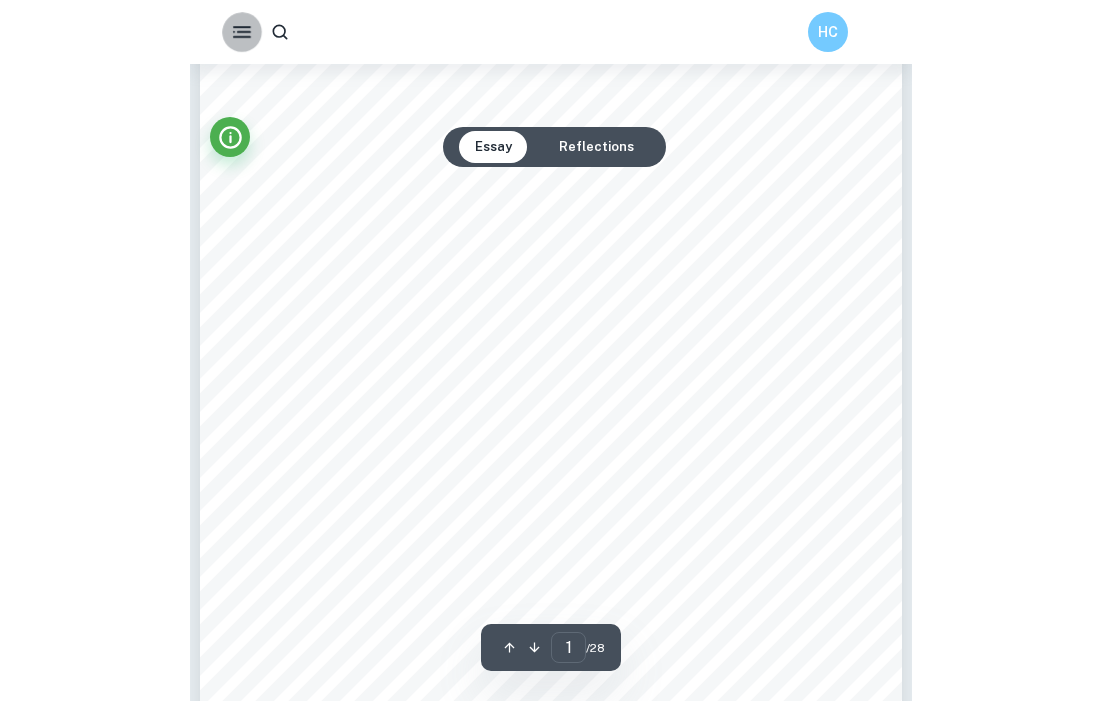 scroll, scrollTop: 0, scrollLeft: 0, axis: both 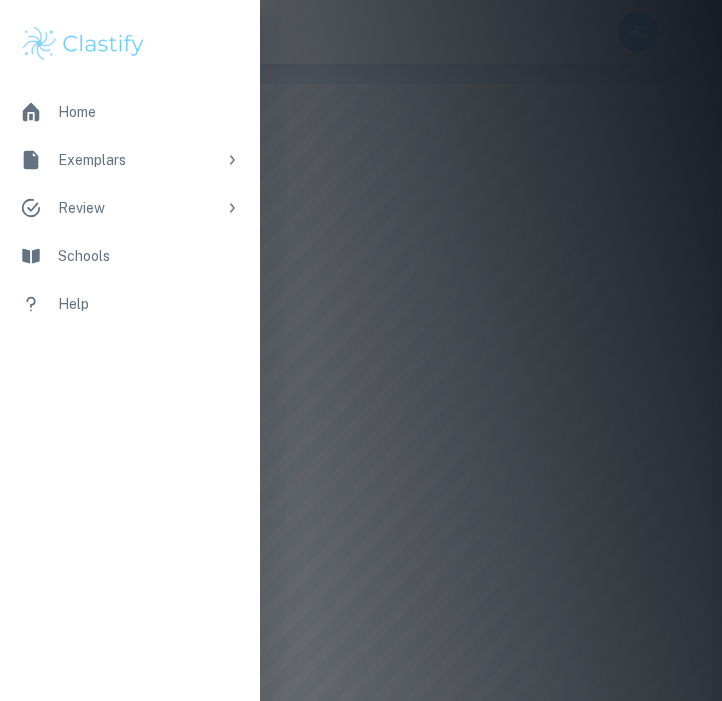 click on "Review" at bounding box center (137, 208) 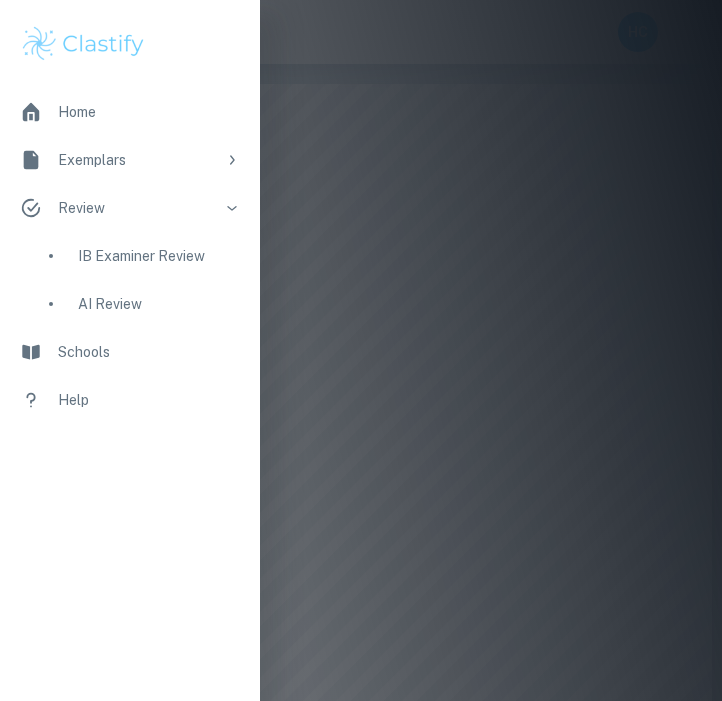 click on "IB Examiner Review" at bounding box center (159, 256) 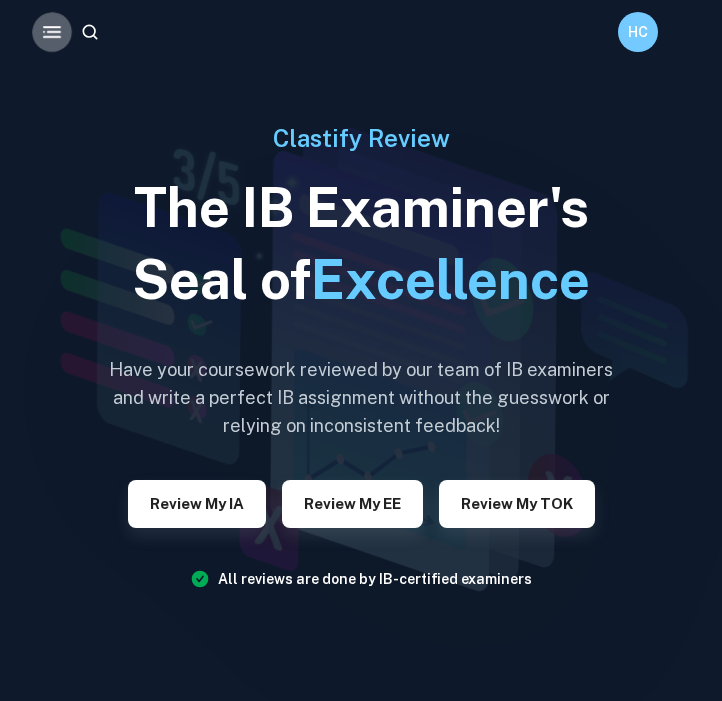 click 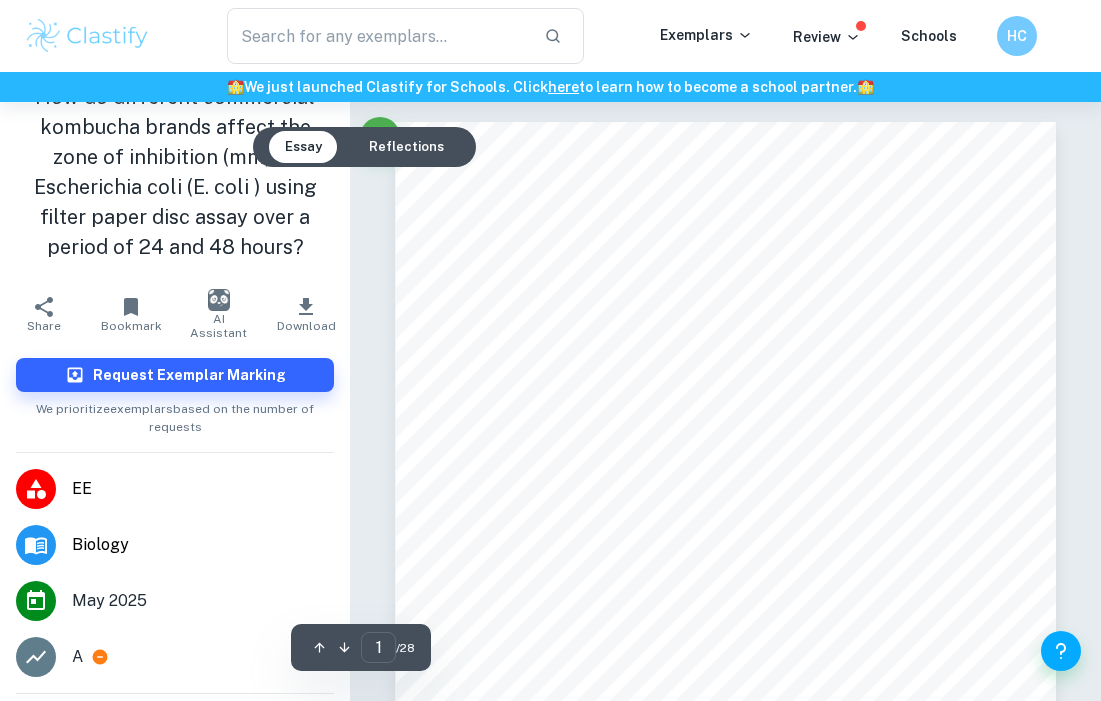 scroll, scrollTop: 0, scrollLeft: 0, axis: both 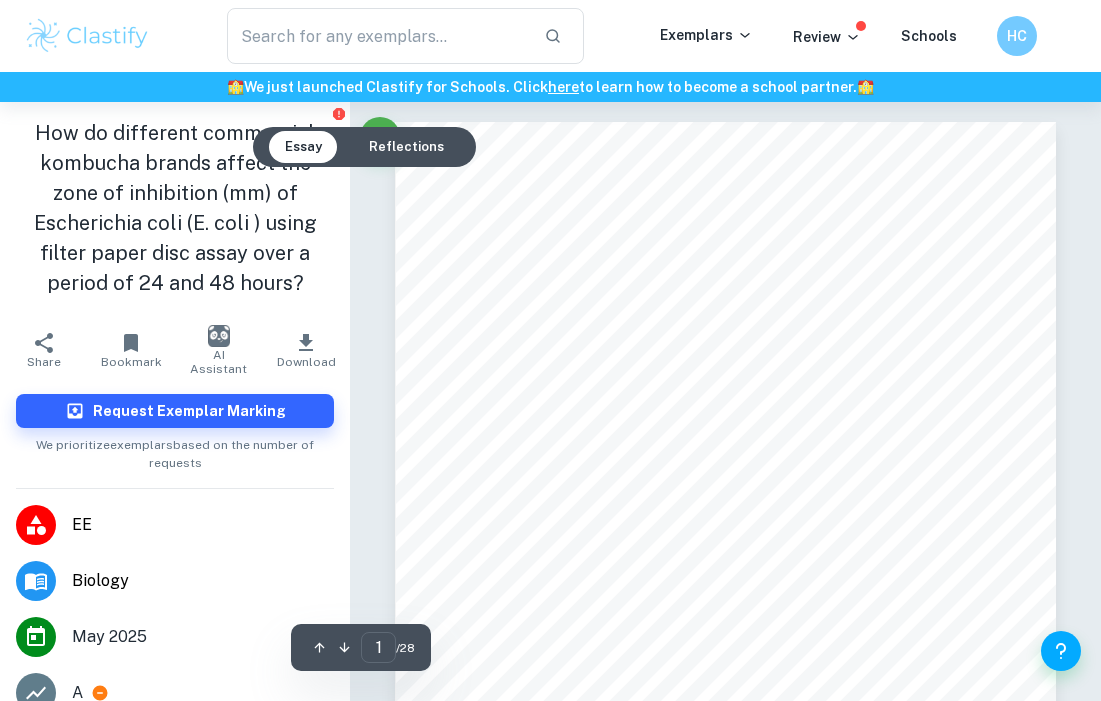 type on "e.coli" 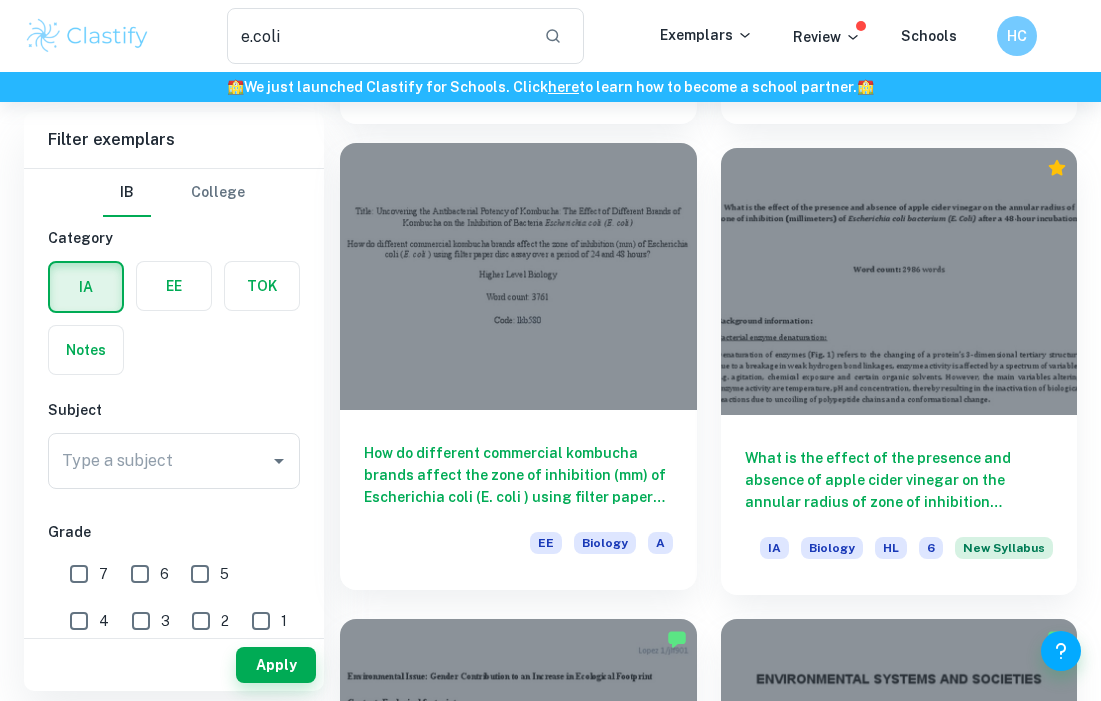 scroll, scrollTop: 1961, scrollLeft: 0, axis: vertical 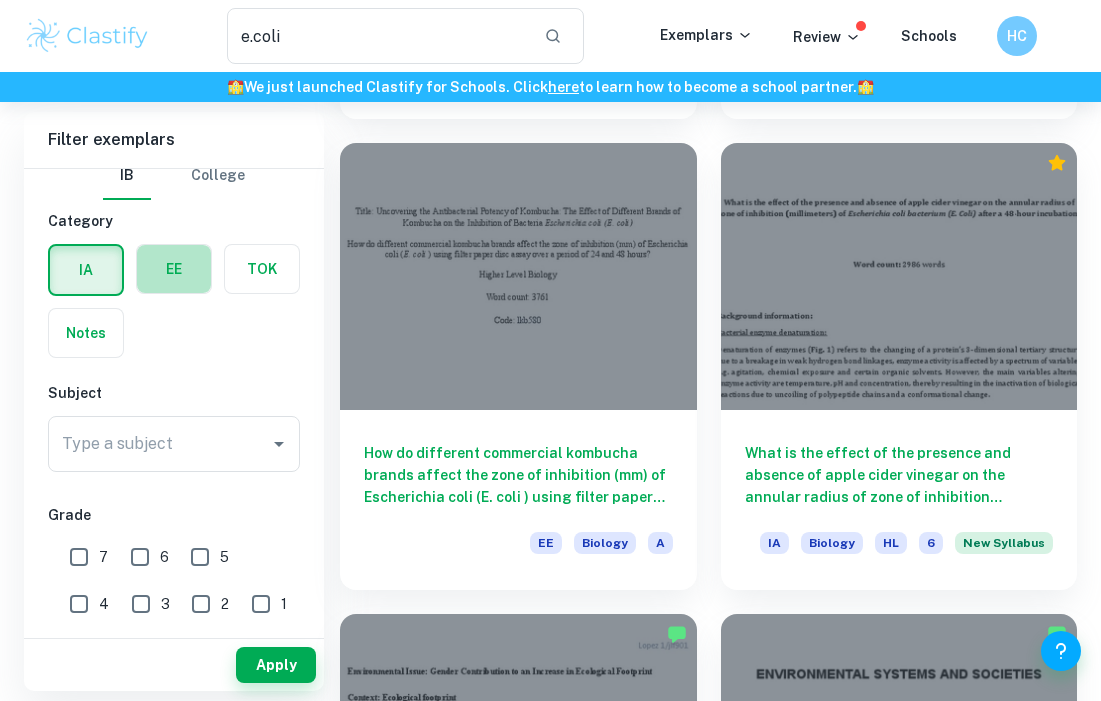 click at bounding box center [174, 269] 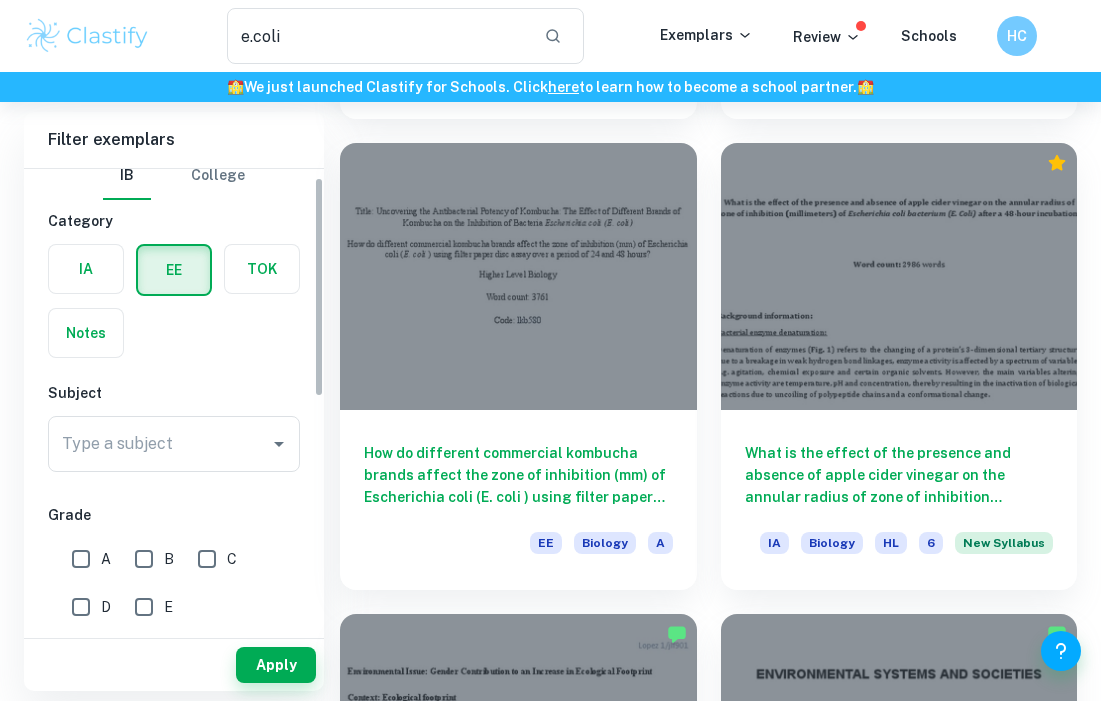 click on "A" at bounding box center (81, 559) 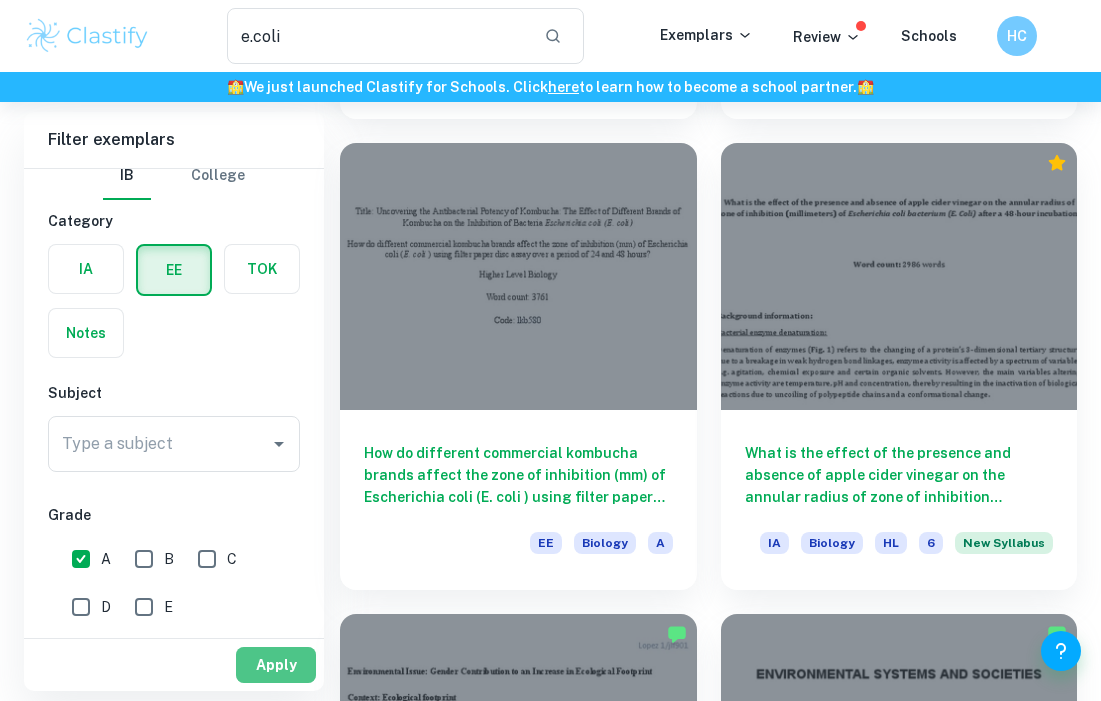 click on "Apply" at bounding box center [276, 665] 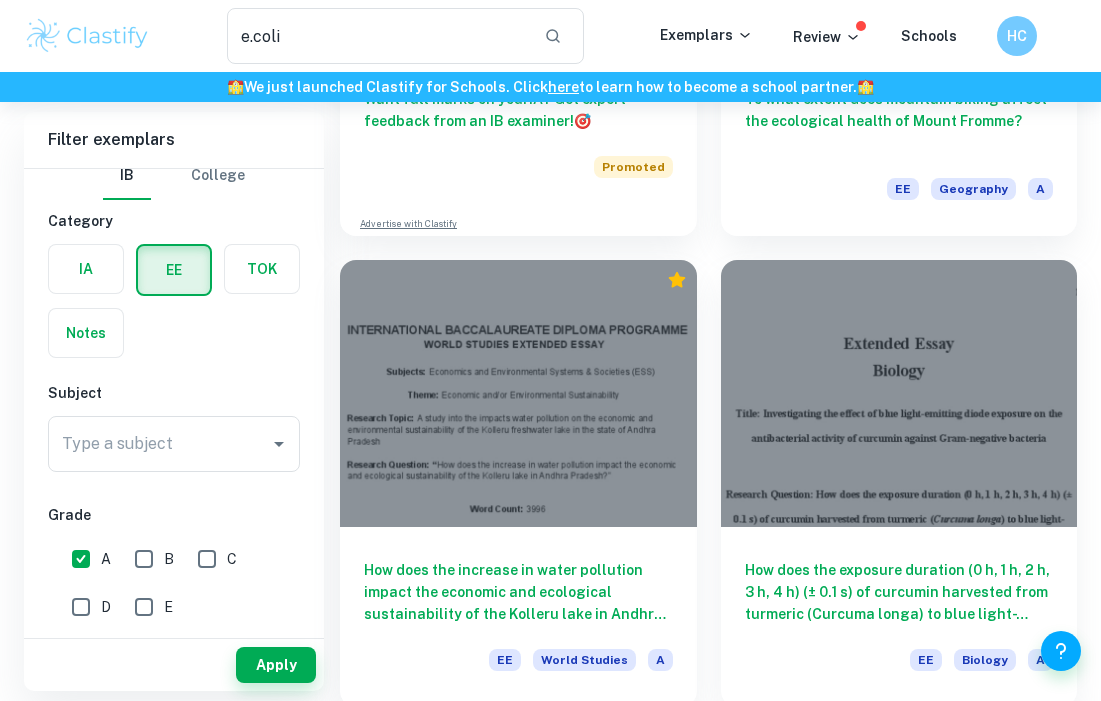 scroll, scrollTop: 897, scrollLeft: 0, axis: vertical 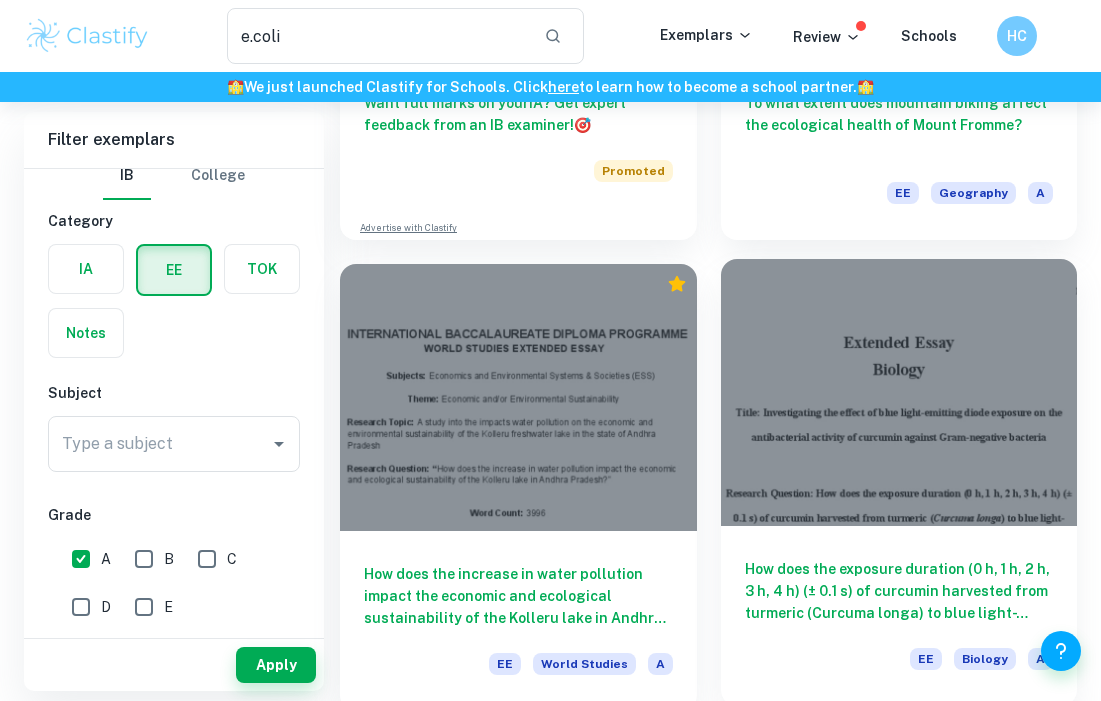 click on "How does the exposure duration (0 h, 1 h, 2 h, 3 h, 4 h) (±  0.1 s) of curcumin harvested from turmeric (Curcuma longa) to blue light- emitting diode (470 nm) from a distance of 0.5 cm affect its antibacterial activity  measured through the number of colonies against Escherichia coli ATCC 25922  incubated at 28°C using the single plate-drop method?" at bounding box center (899, 591) 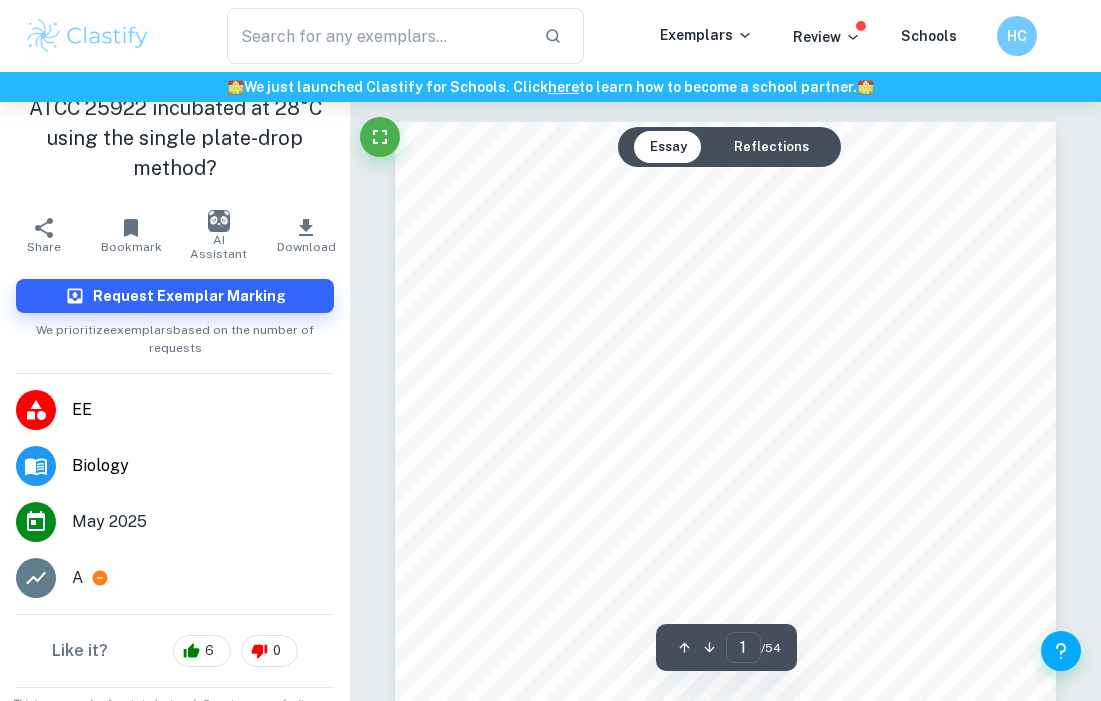 scroll, scrollTop: 0, scrollLeft: 0, axis: both 